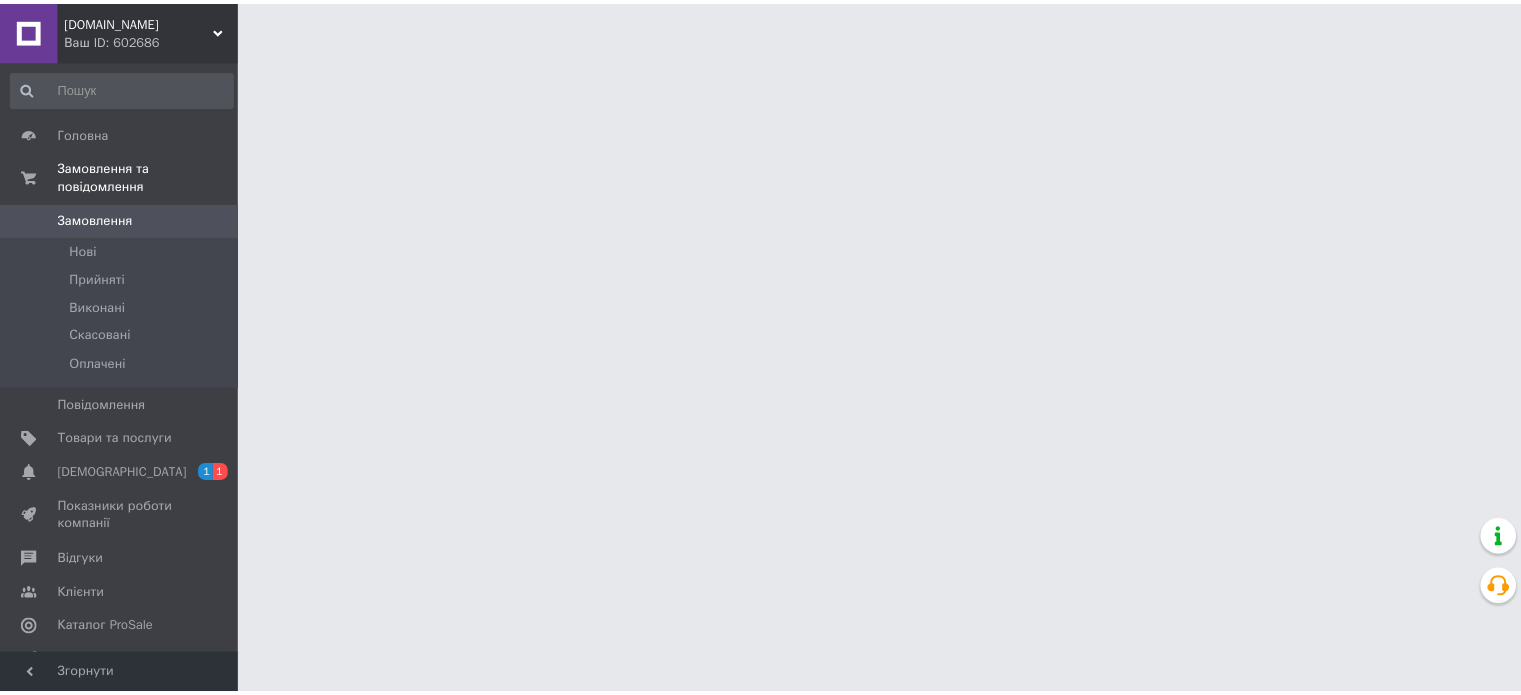 scroll, scrollTop: 0, scrollLeft: 0, axis: both 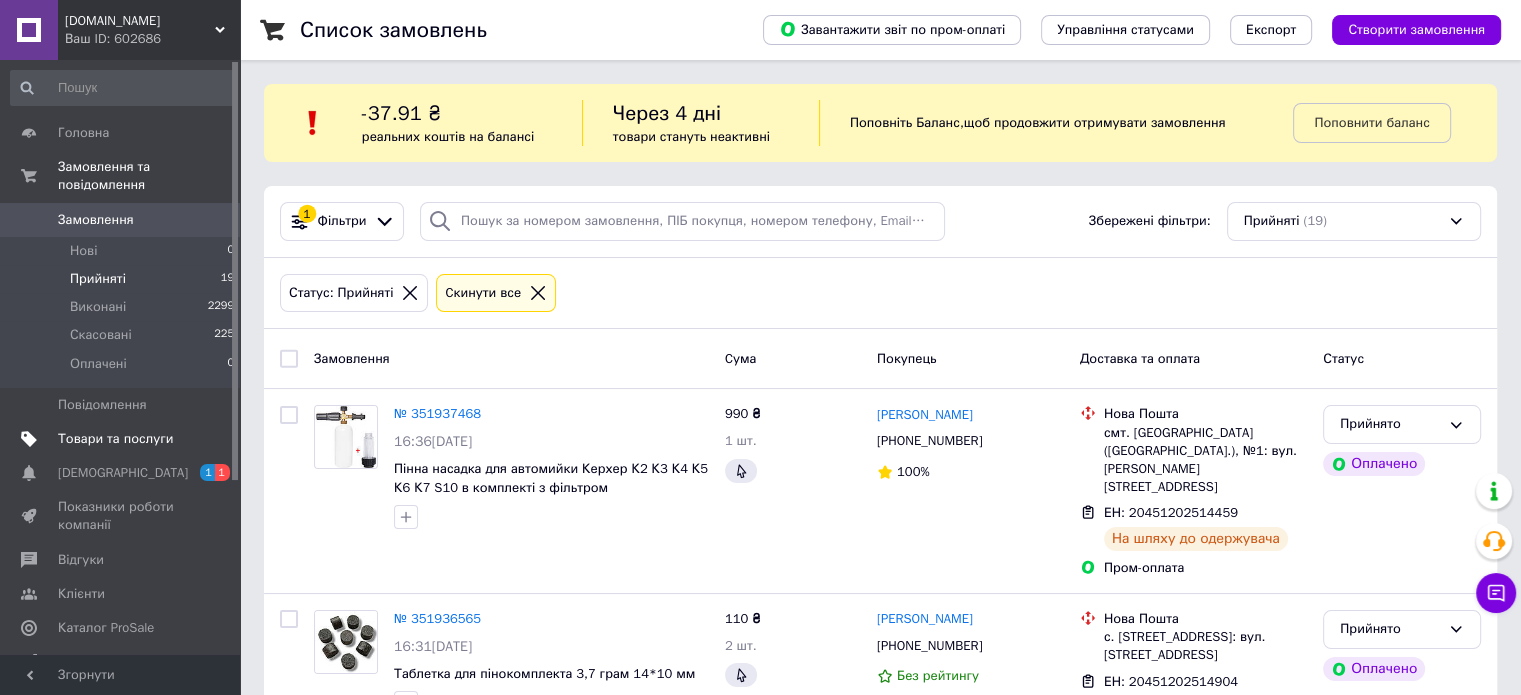 click on "Товари та послуги" at bounding box center (115, 439) 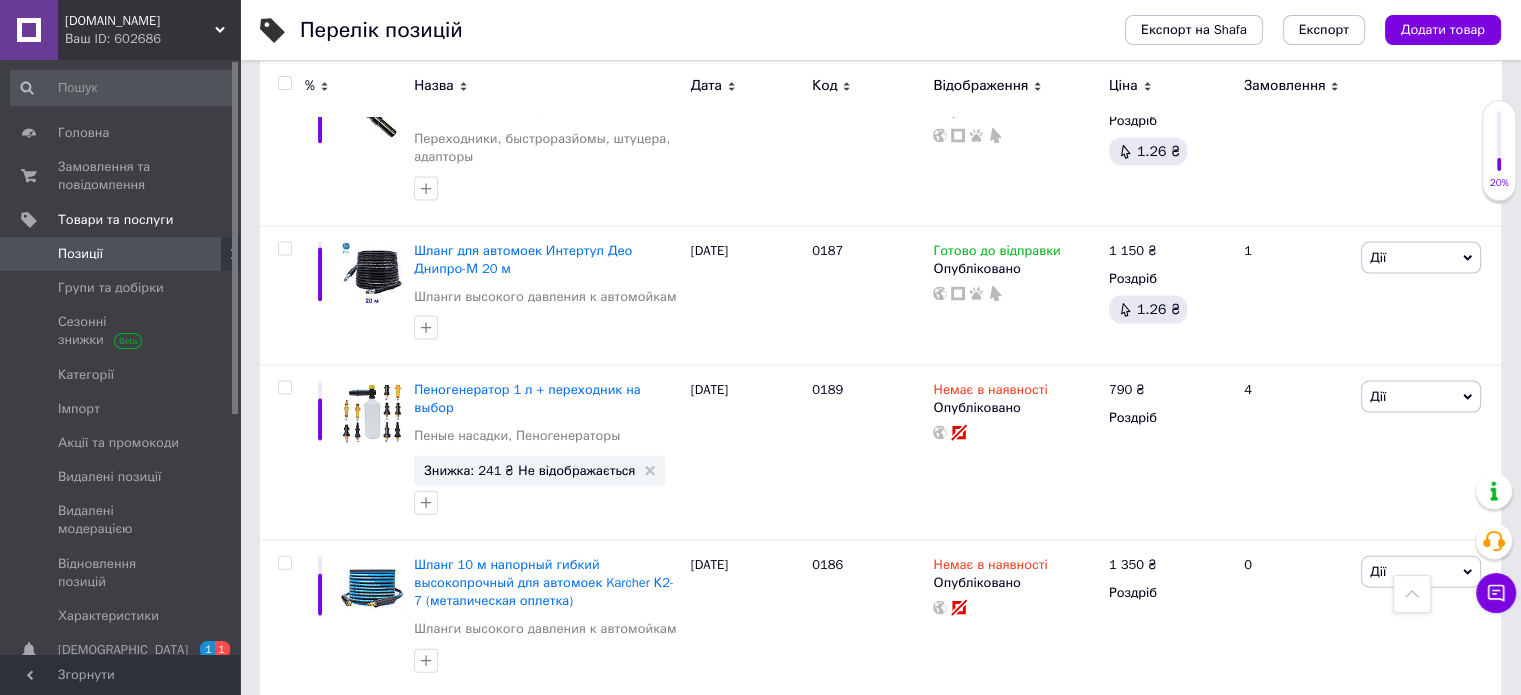 scroll, scrollTop: 4148, scrollLeft: 0, axis: vertical 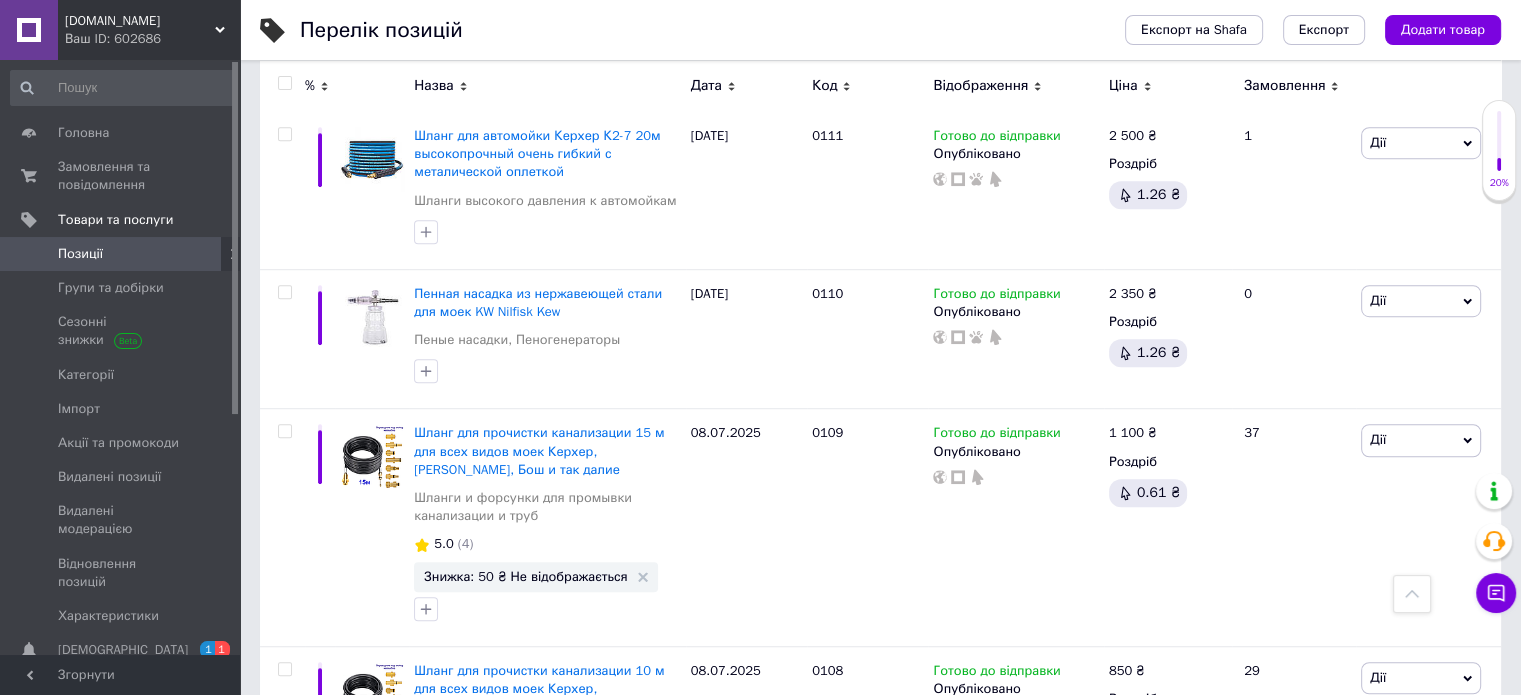 click on "2" at bounding box center [327, 925] 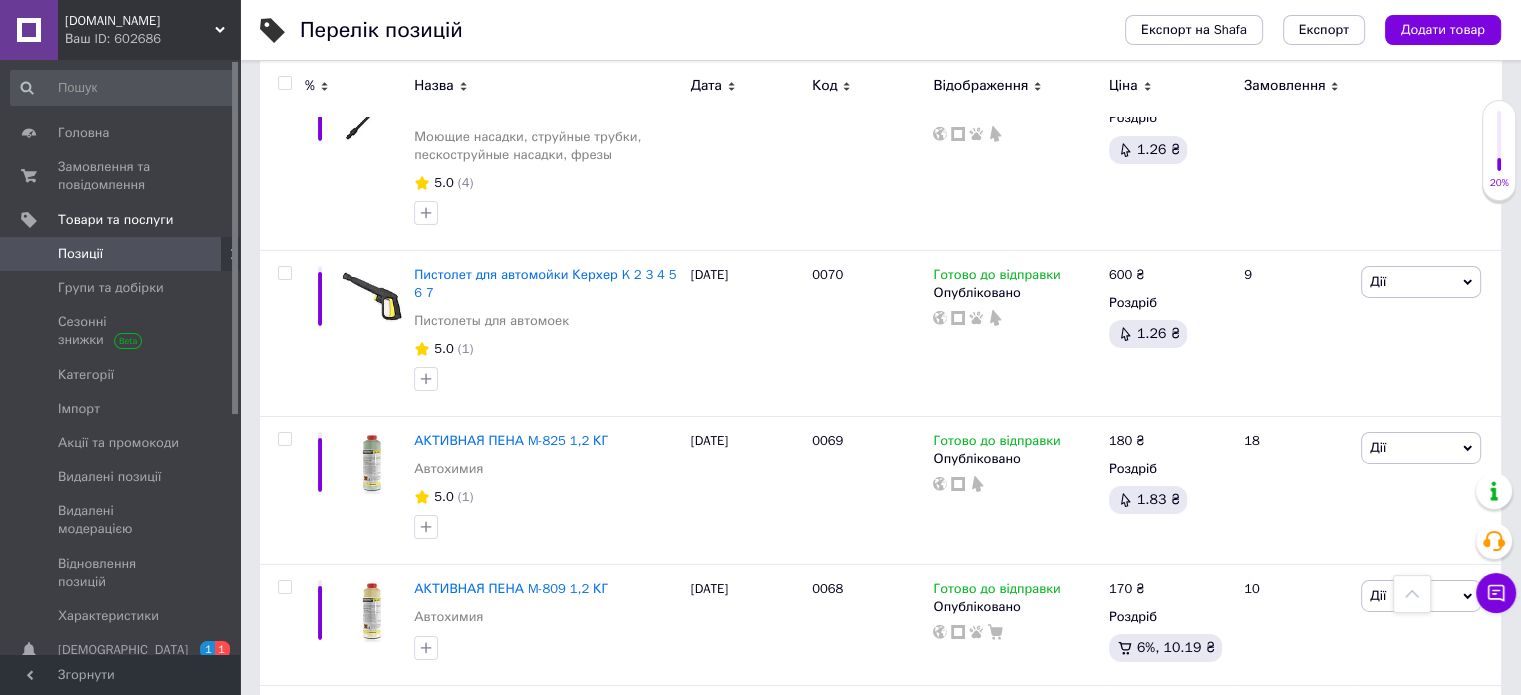 scroll, scrollTop: 0, scrollLeft: 0, axis: both 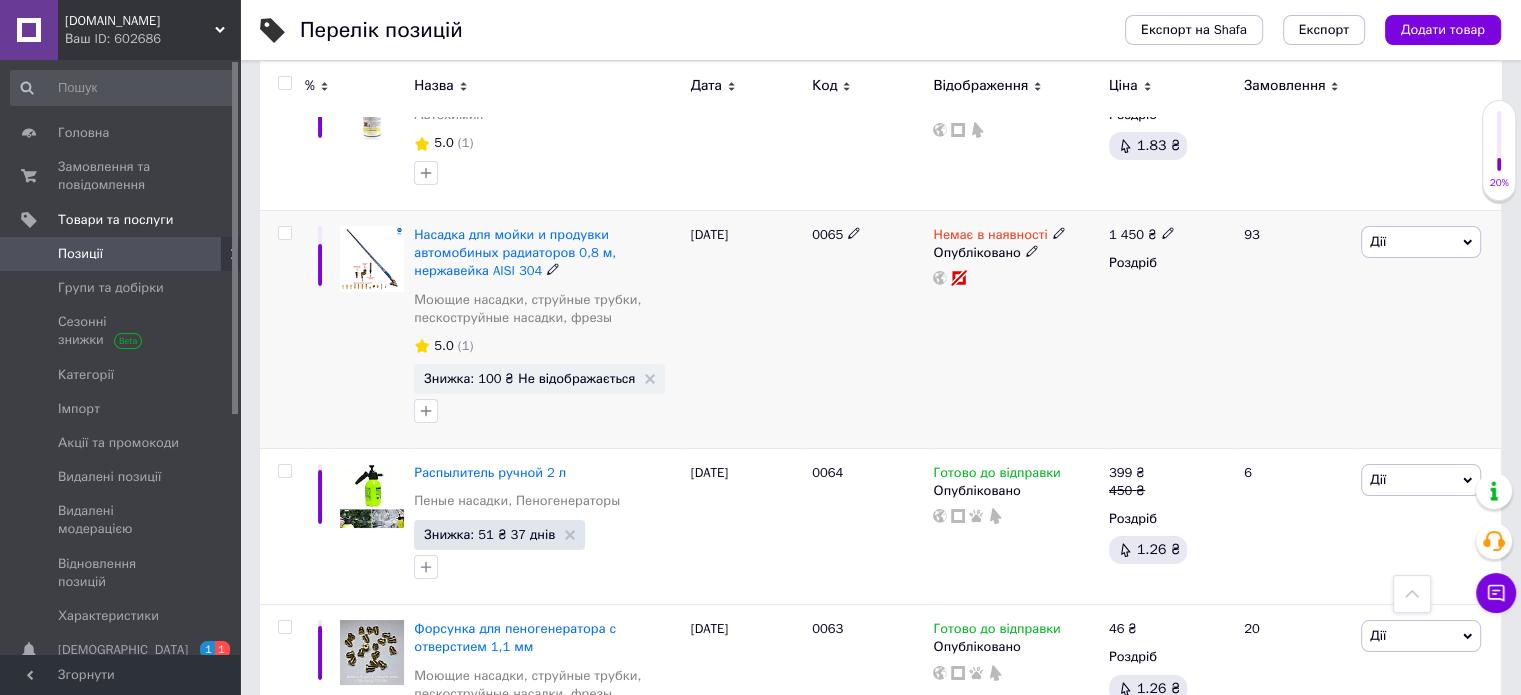 click 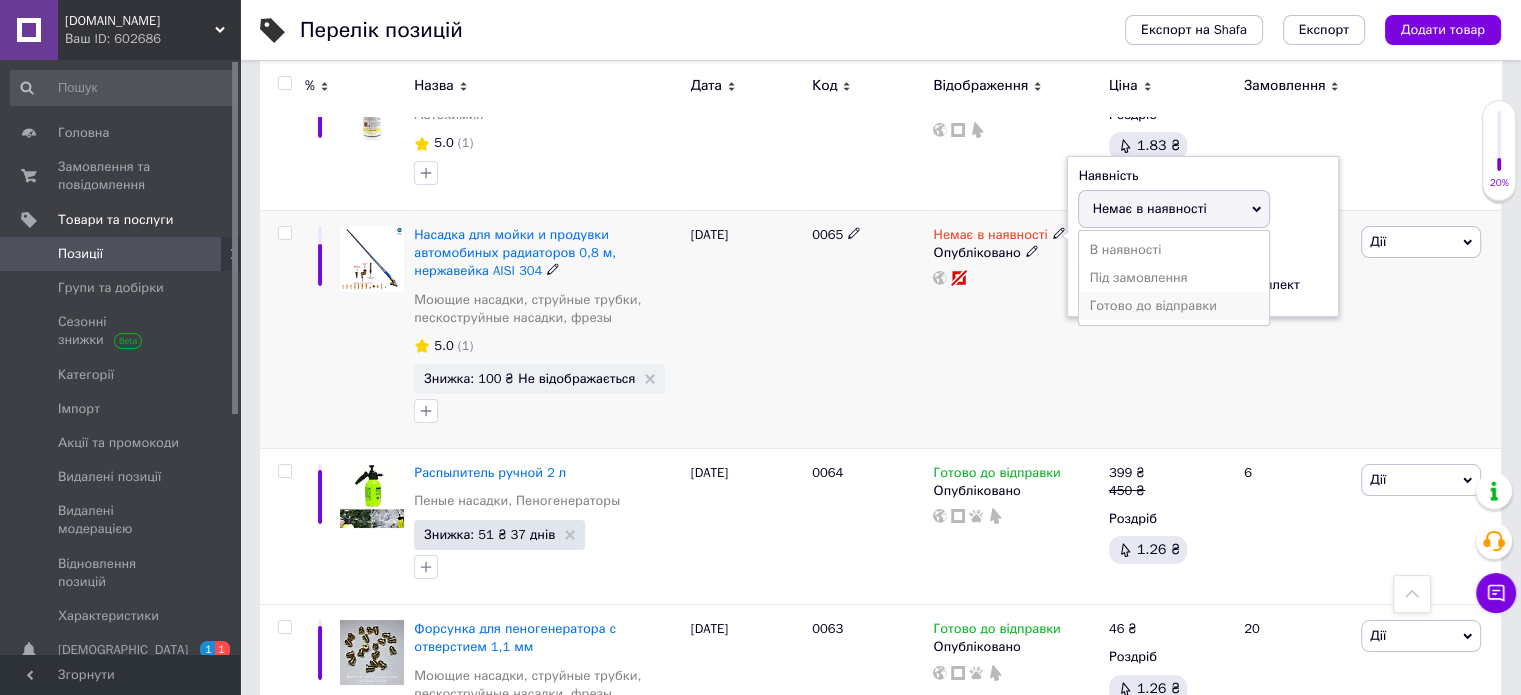 click on "Готово до відправки" at bounding box center [1174, 306] 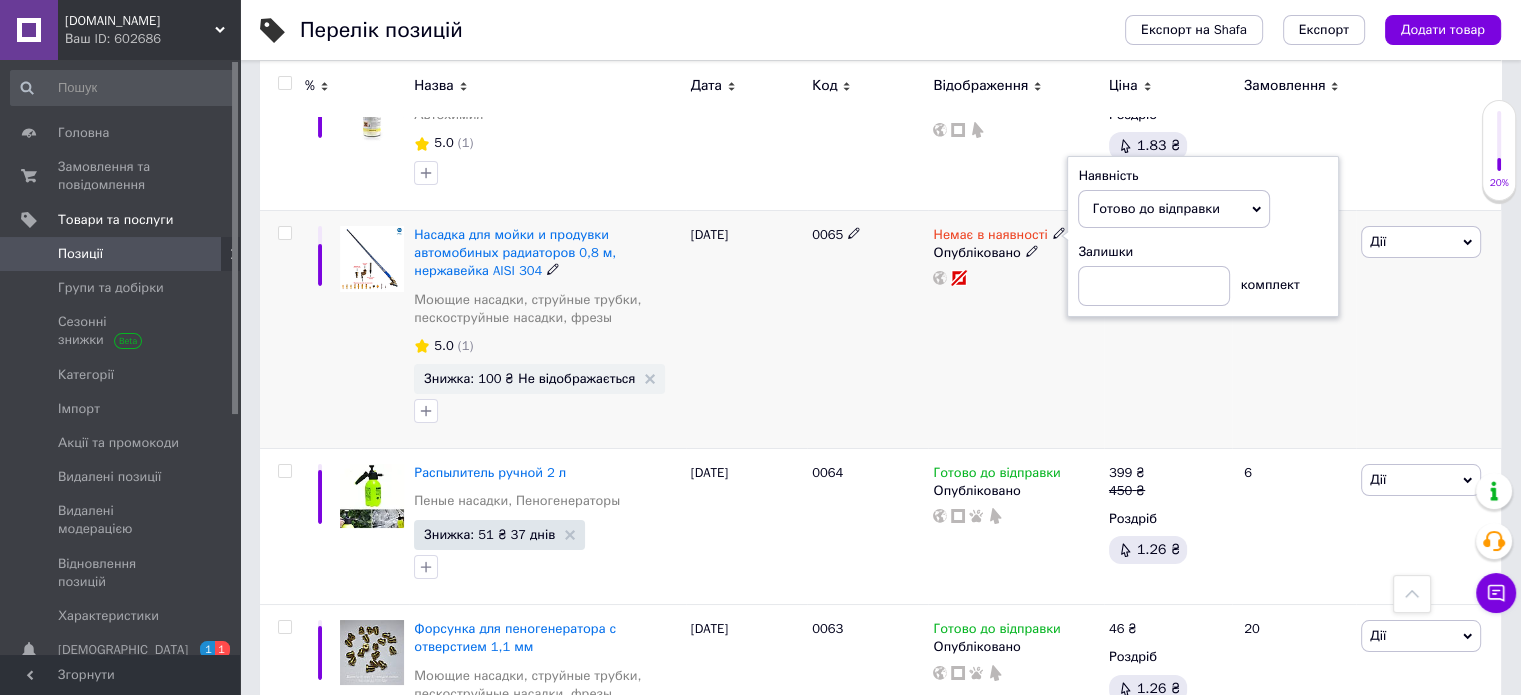 click on "93" at bounding box center [1294, 330] 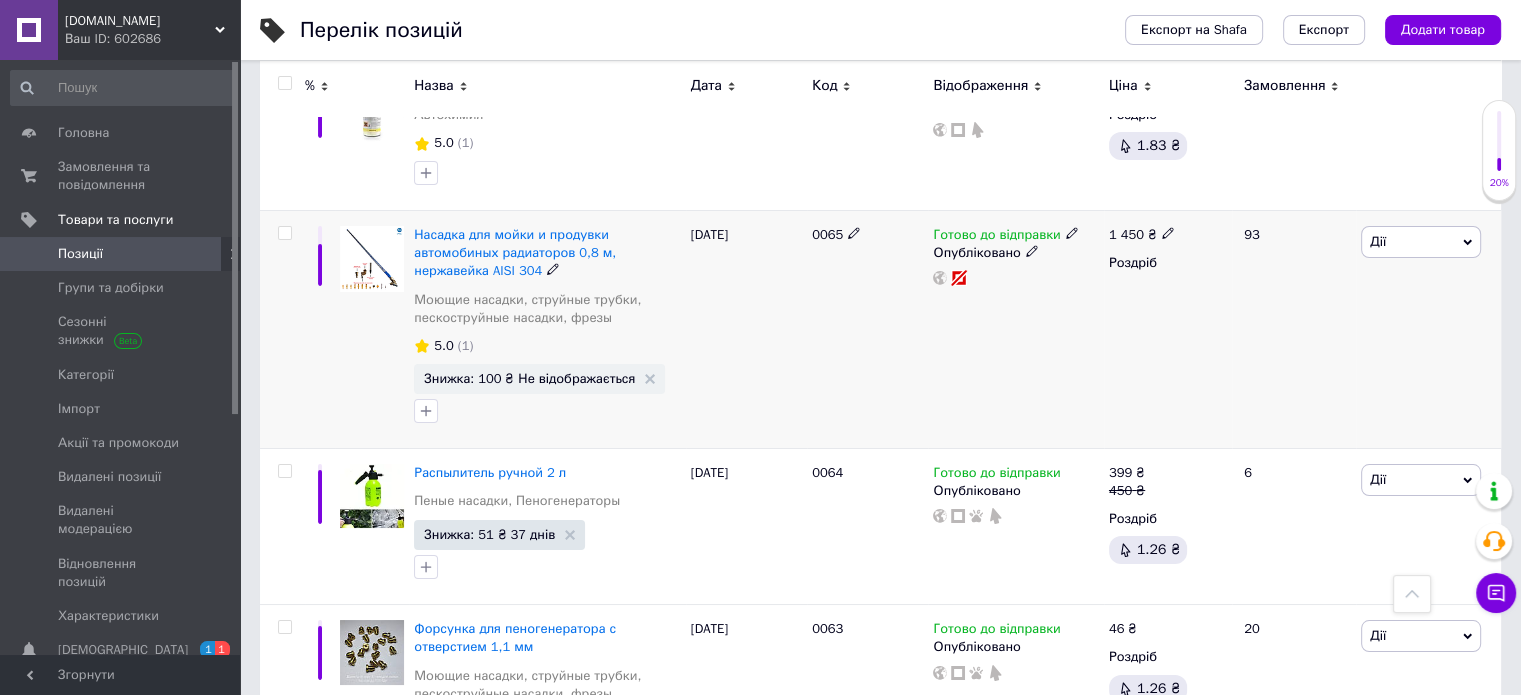 click on "Знижка: 100 ₴ Не відображається" at bounding box center [539, 379] 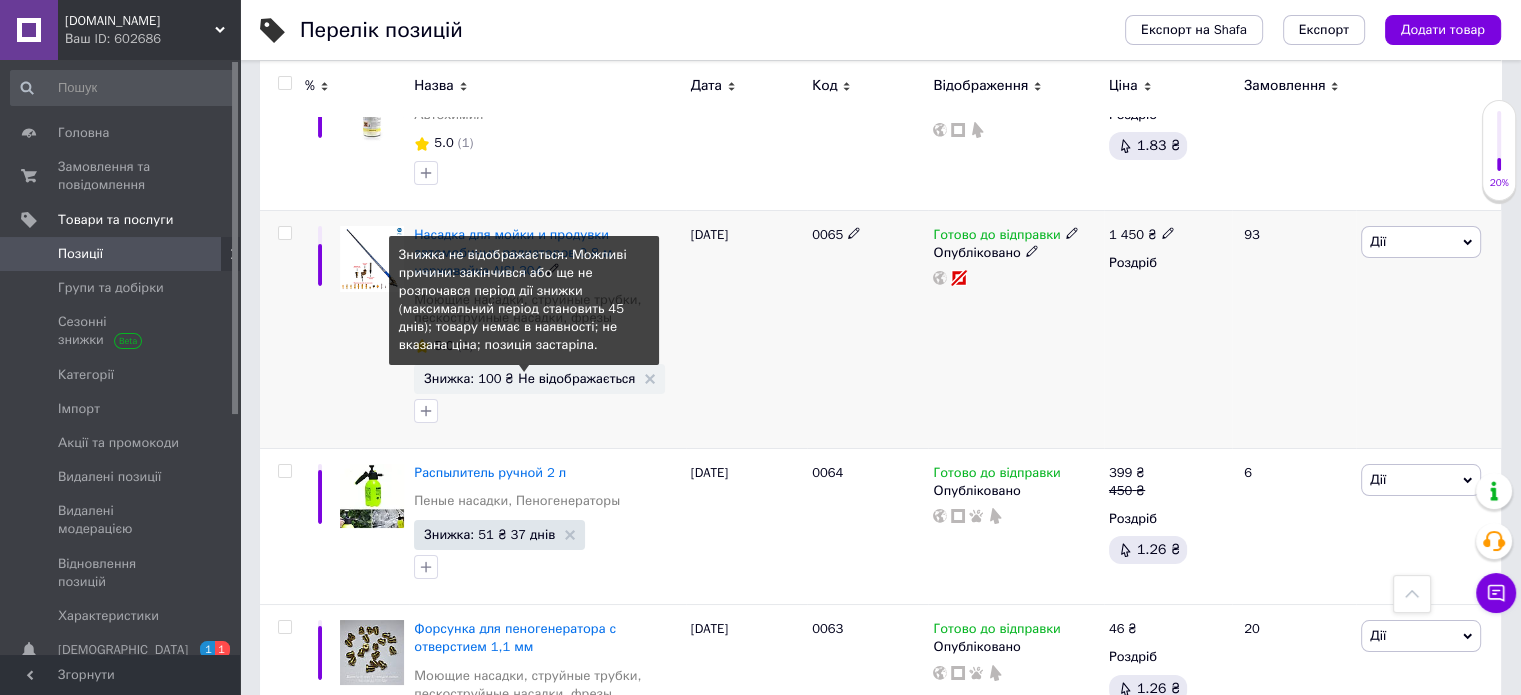 click on "Знижка: 100 ₴ Не відображається" at bounding box center [529, 378] 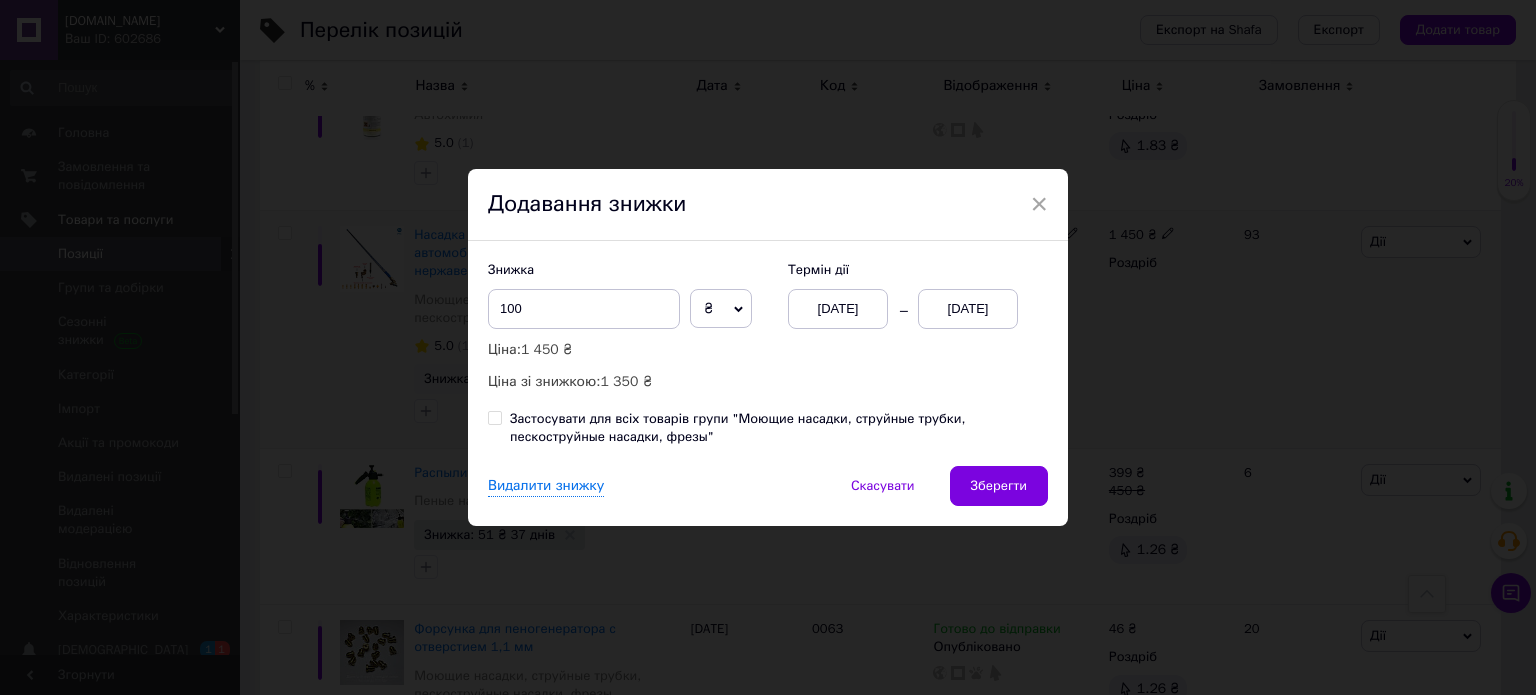 click on "[DATE]" at bounding box center [968, 309] 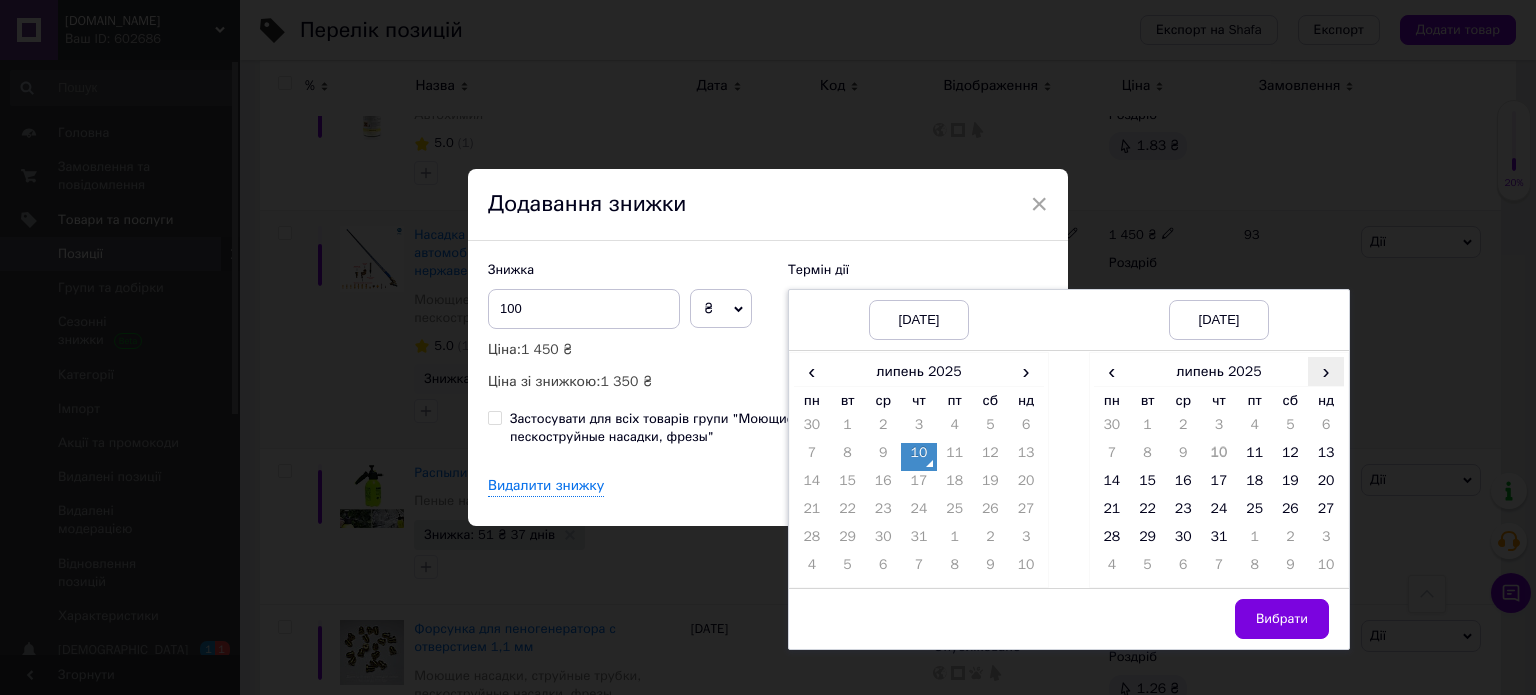 click on "›" at bounding box center [1326, 371] 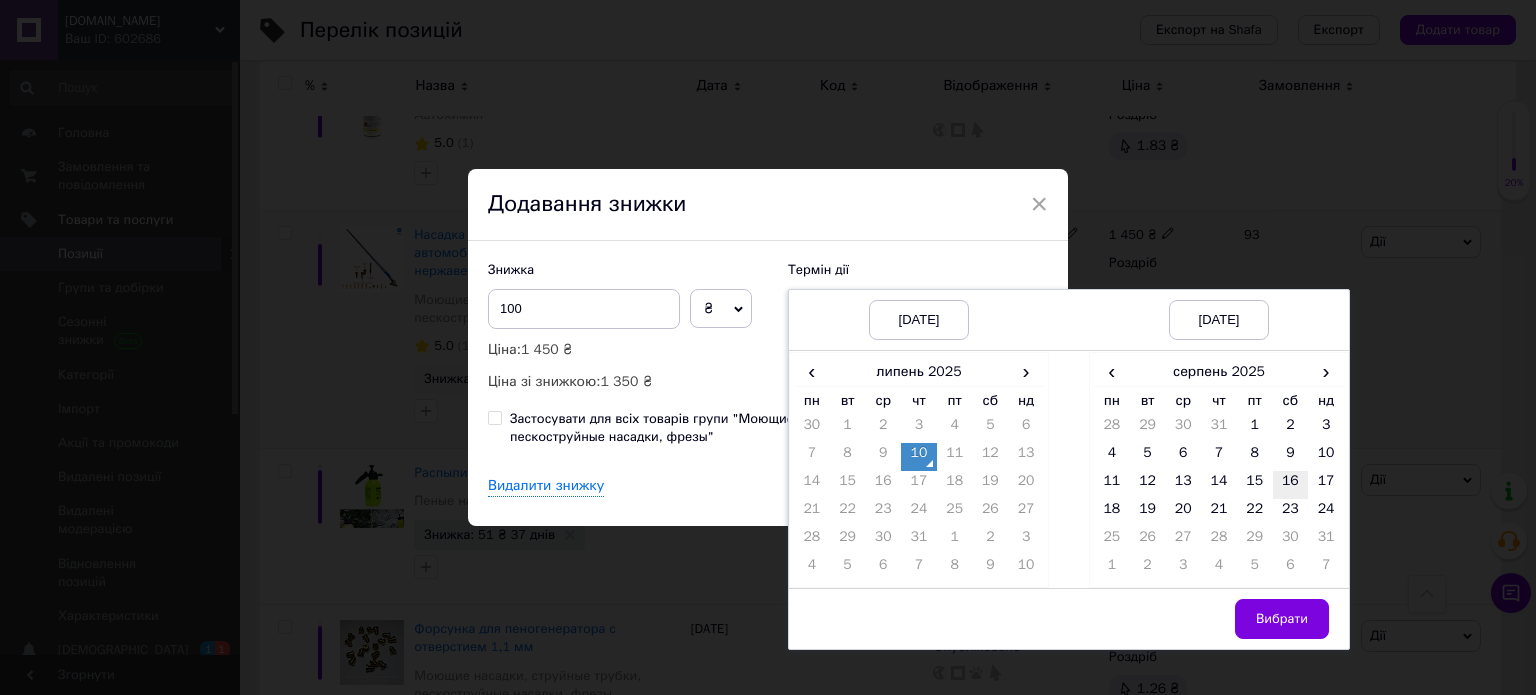 click on "16" at bounding box center (1291, 485) 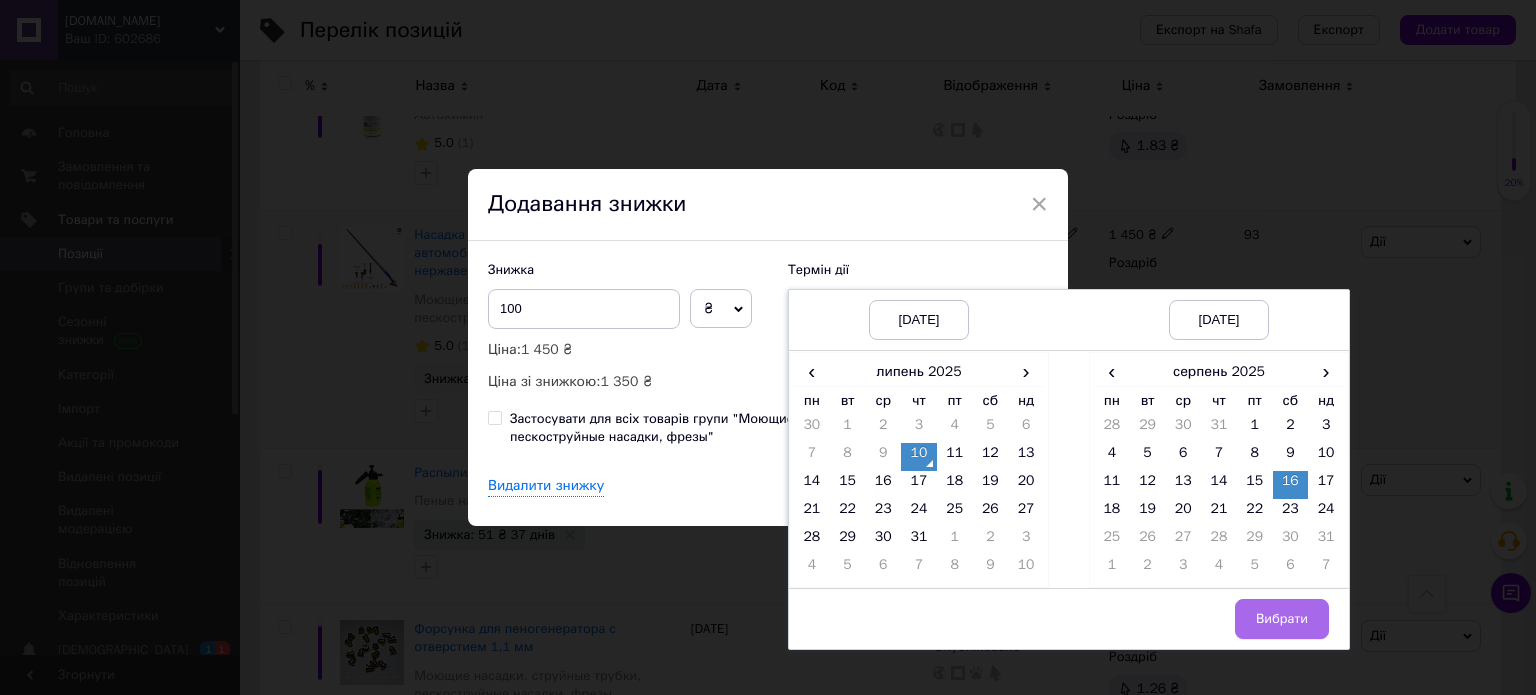 click on "Вибрати" at bounding box center [1282, 619] 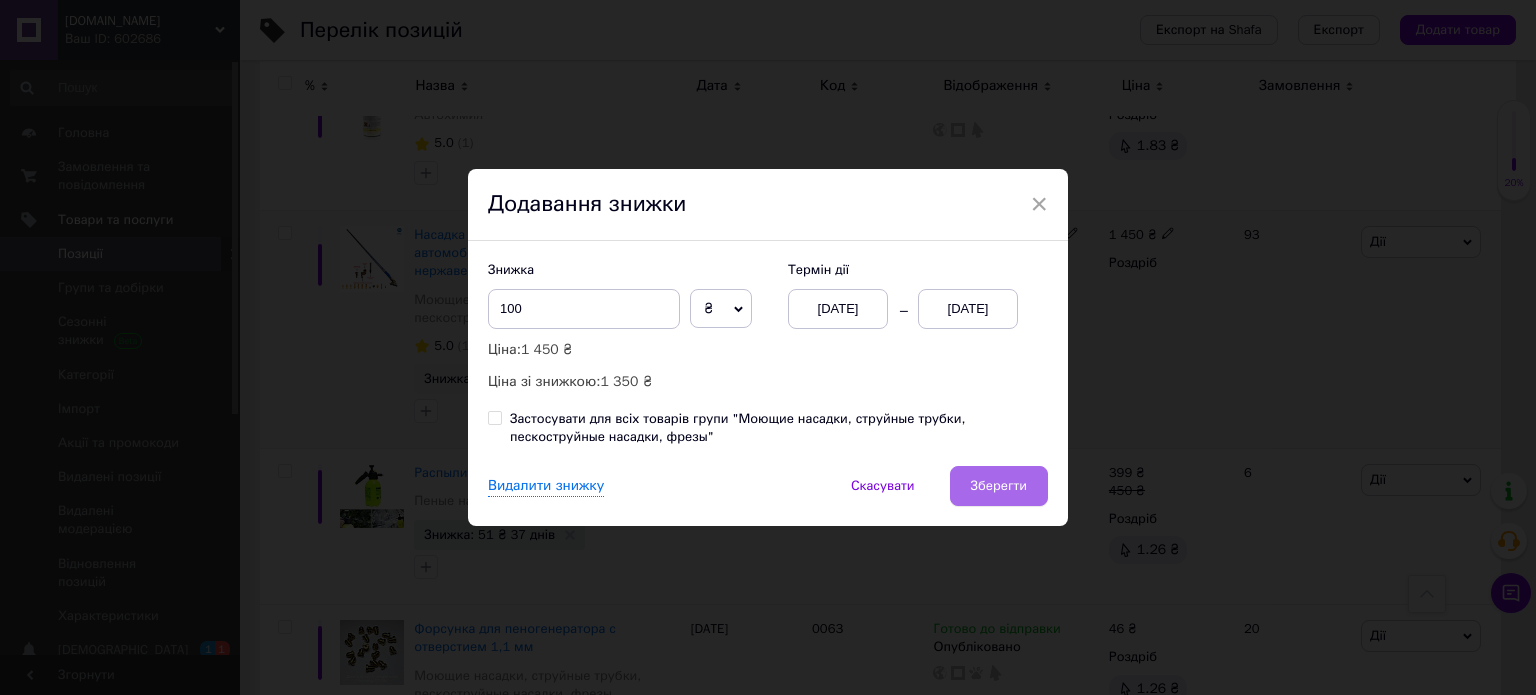 click on "Зберегти" at bounding box center (999, 486) 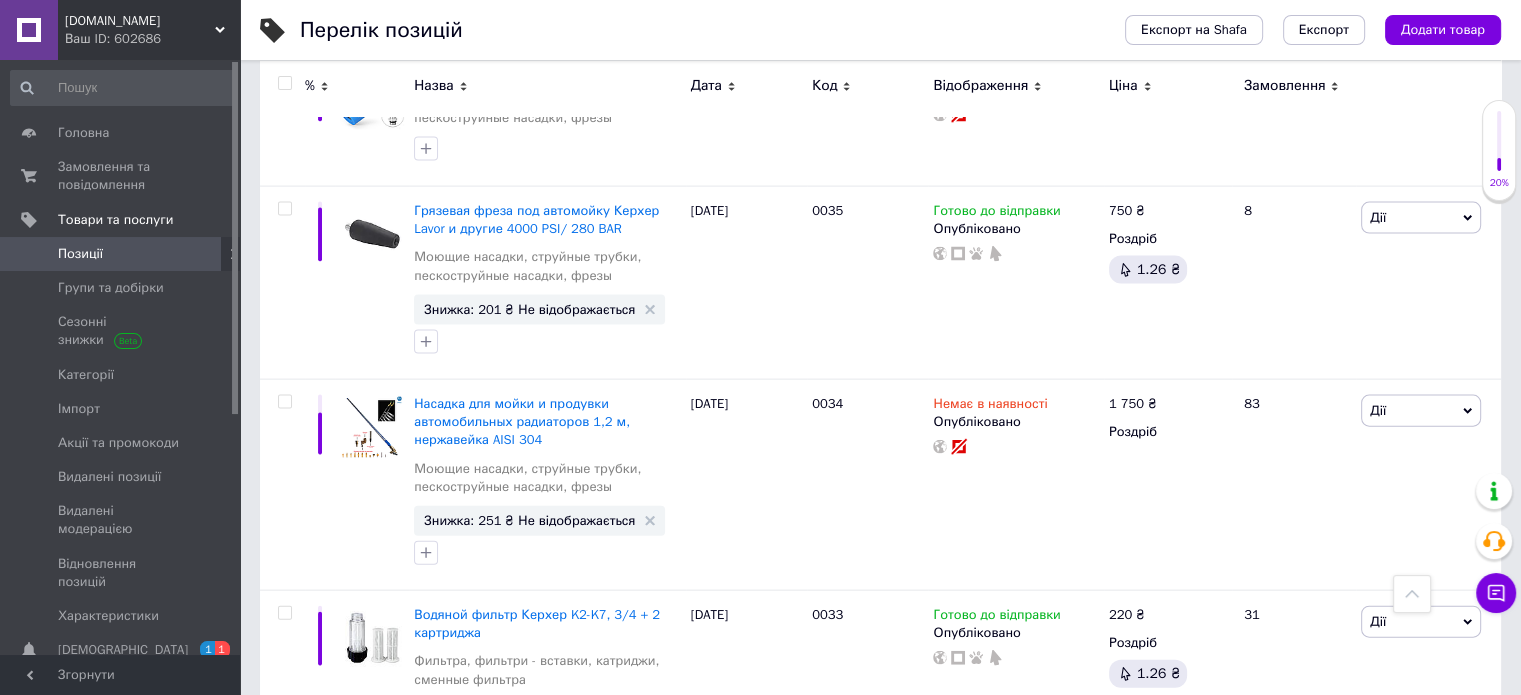 scroll, scrollTop: 11867, scrollLeft: 0, axis: vertical 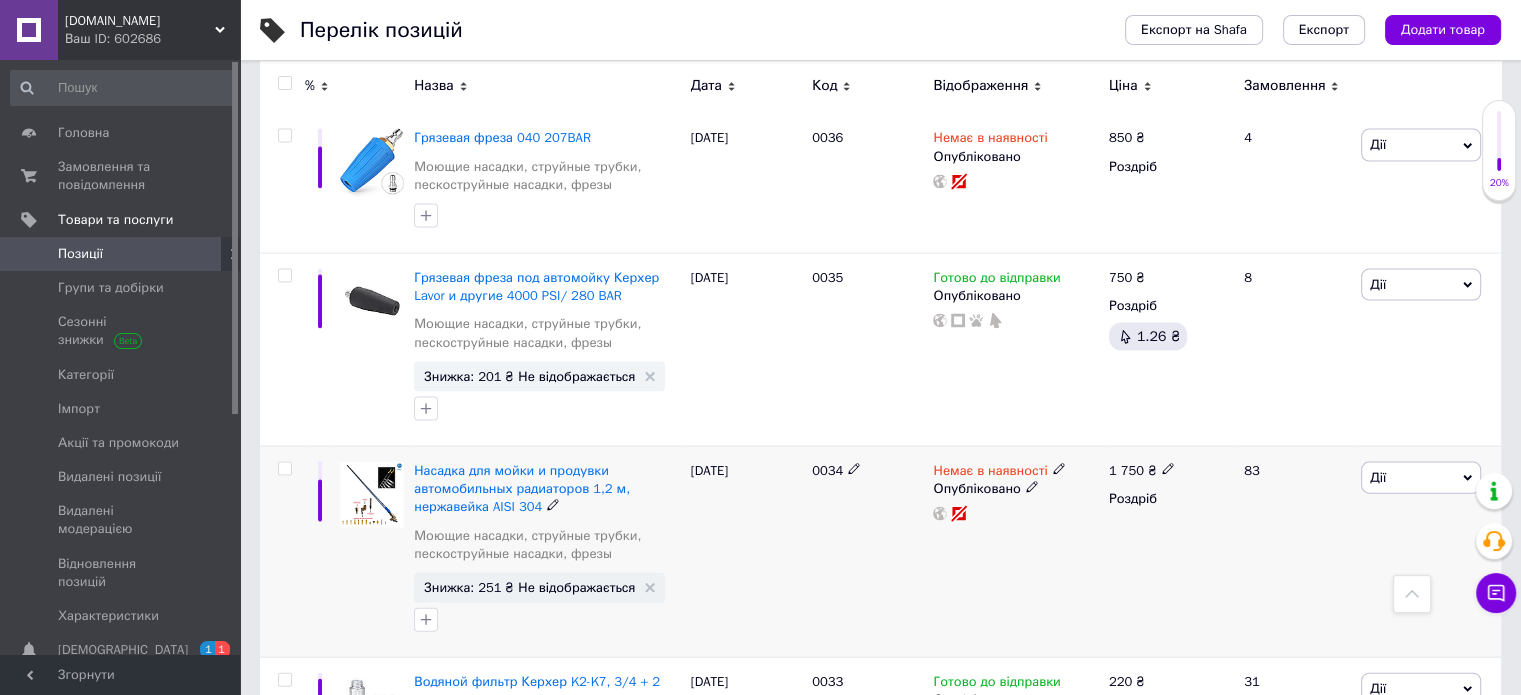 click 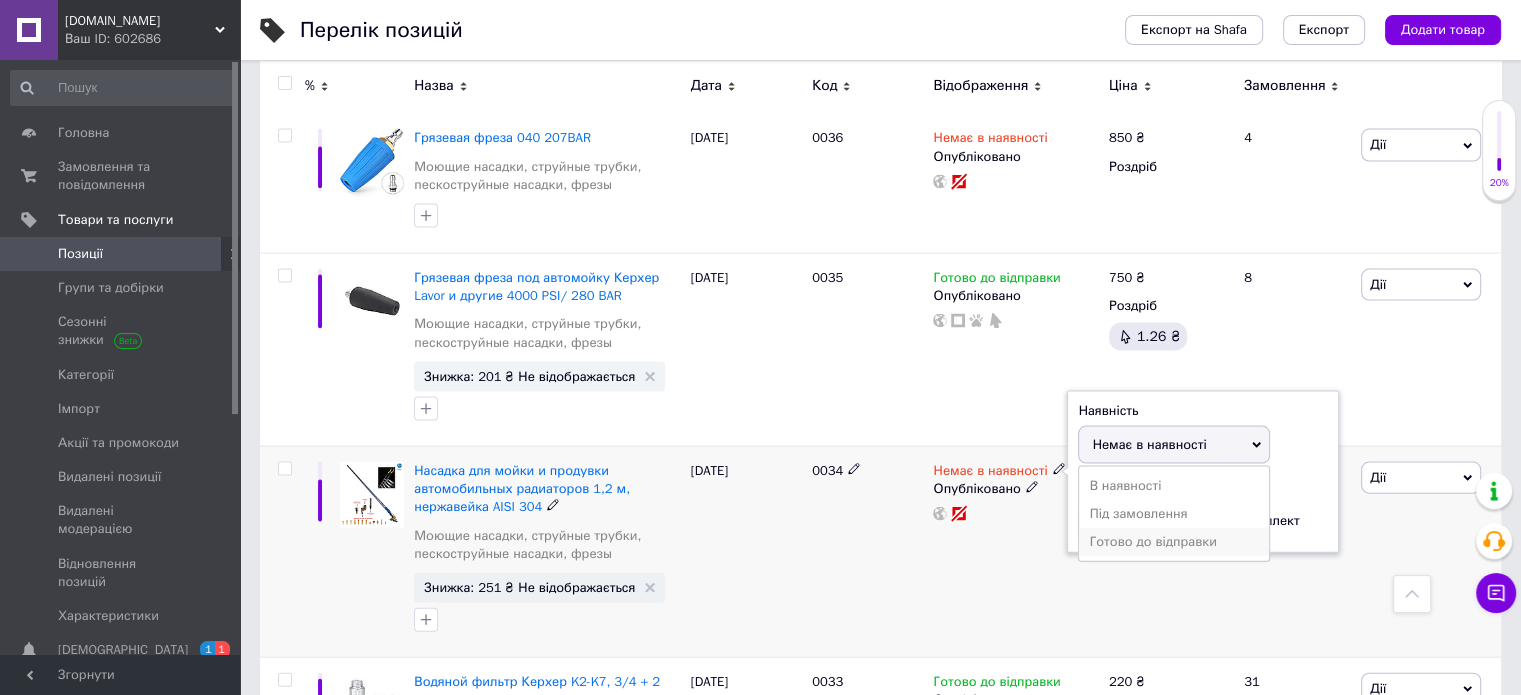 click on "Готово до відправки" at bounding box center [1174, 542] 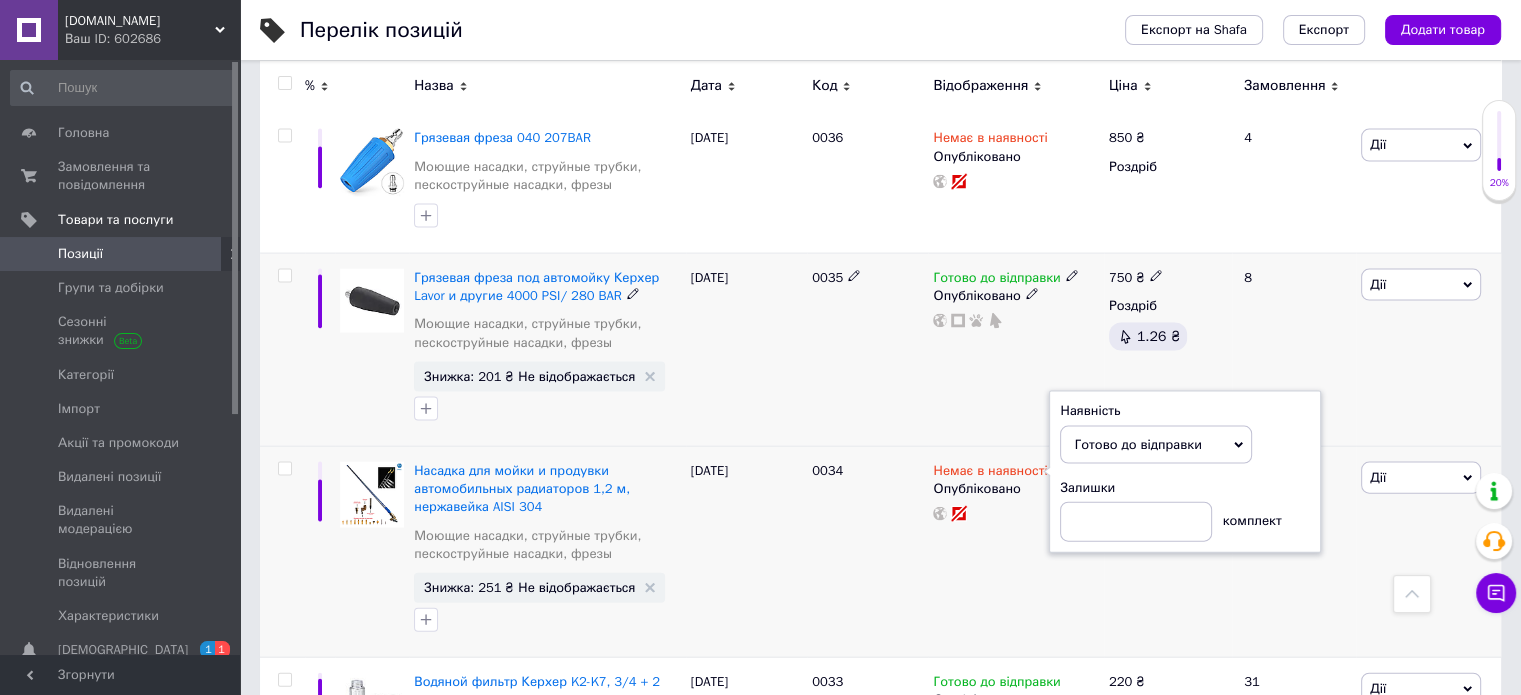 click on "0035" at bounding box center (867, 350) 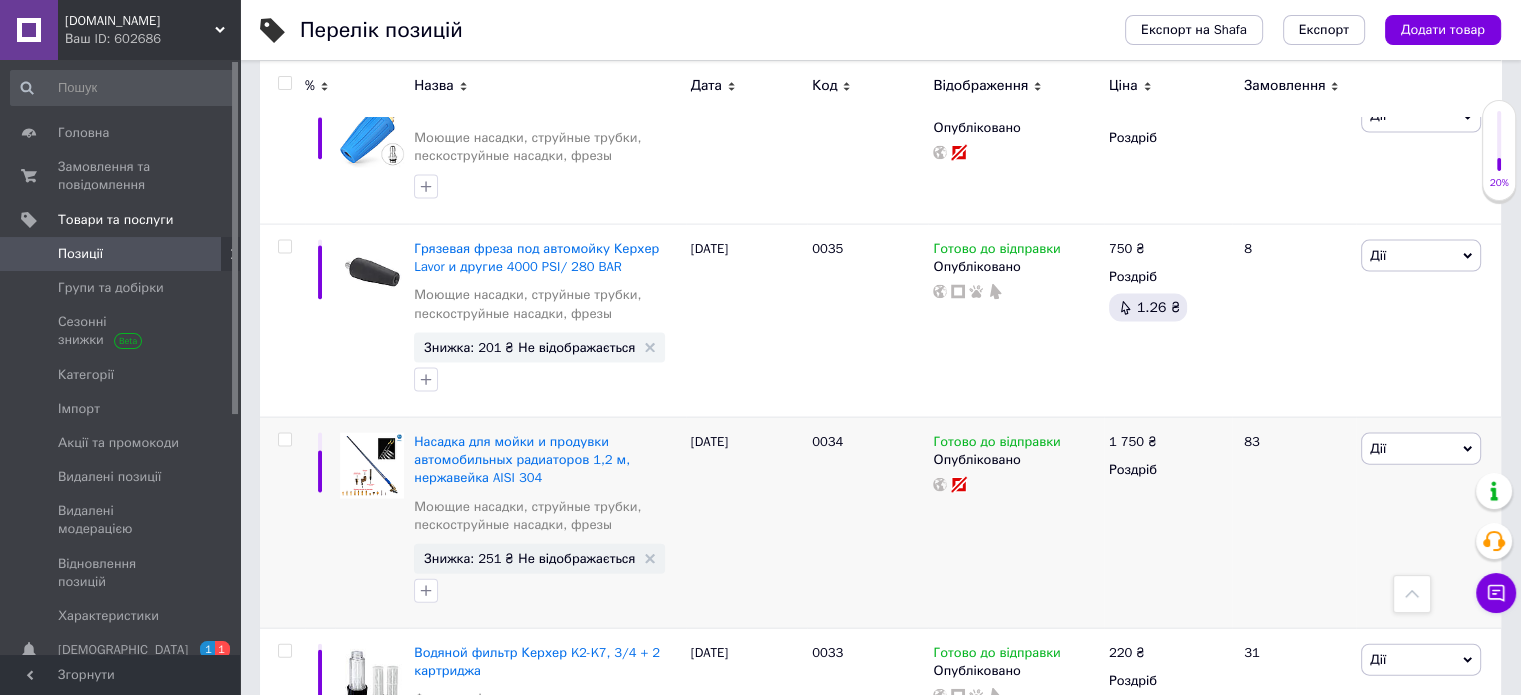 scroll, scrollTop: 11907, scrollLeft: 0, axis: vertical 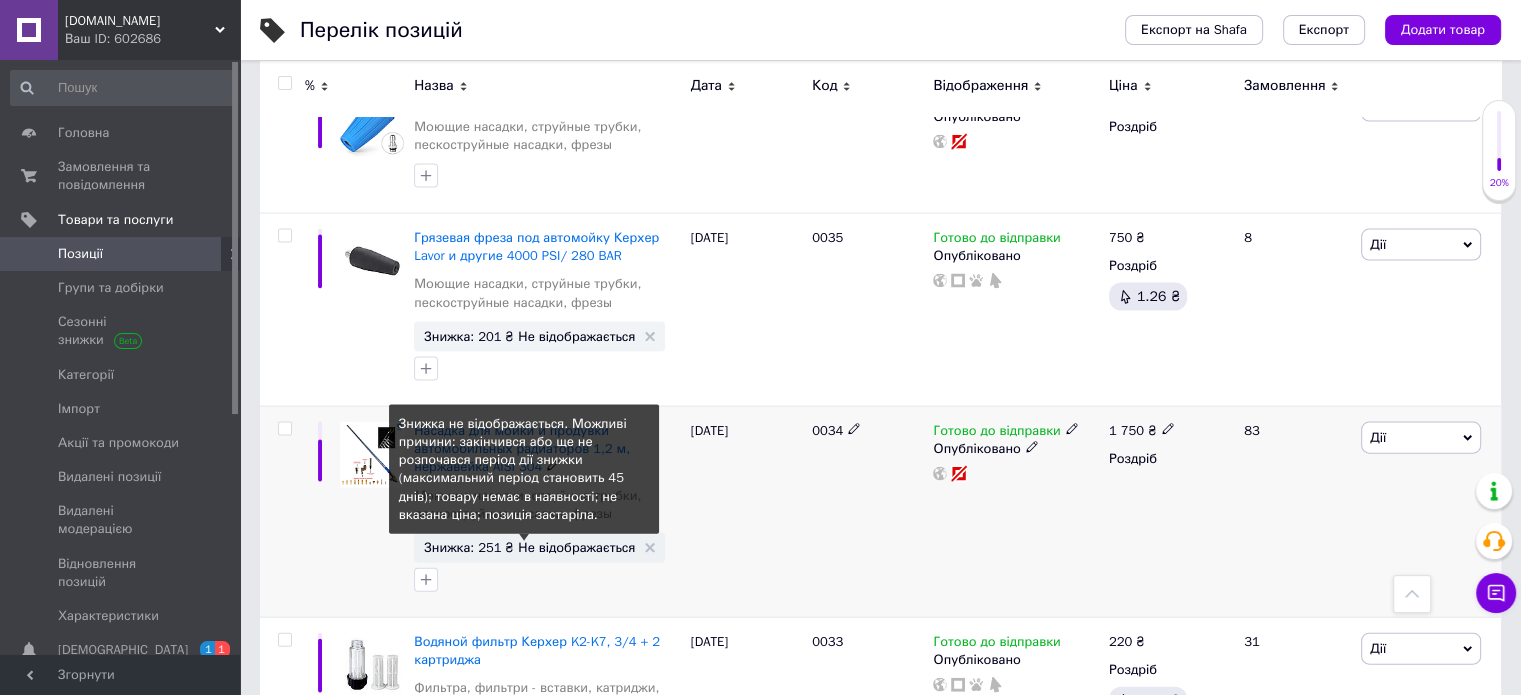 click on "Знижка: 251 ₴ Не відображається" at bounding box center [529, 547] 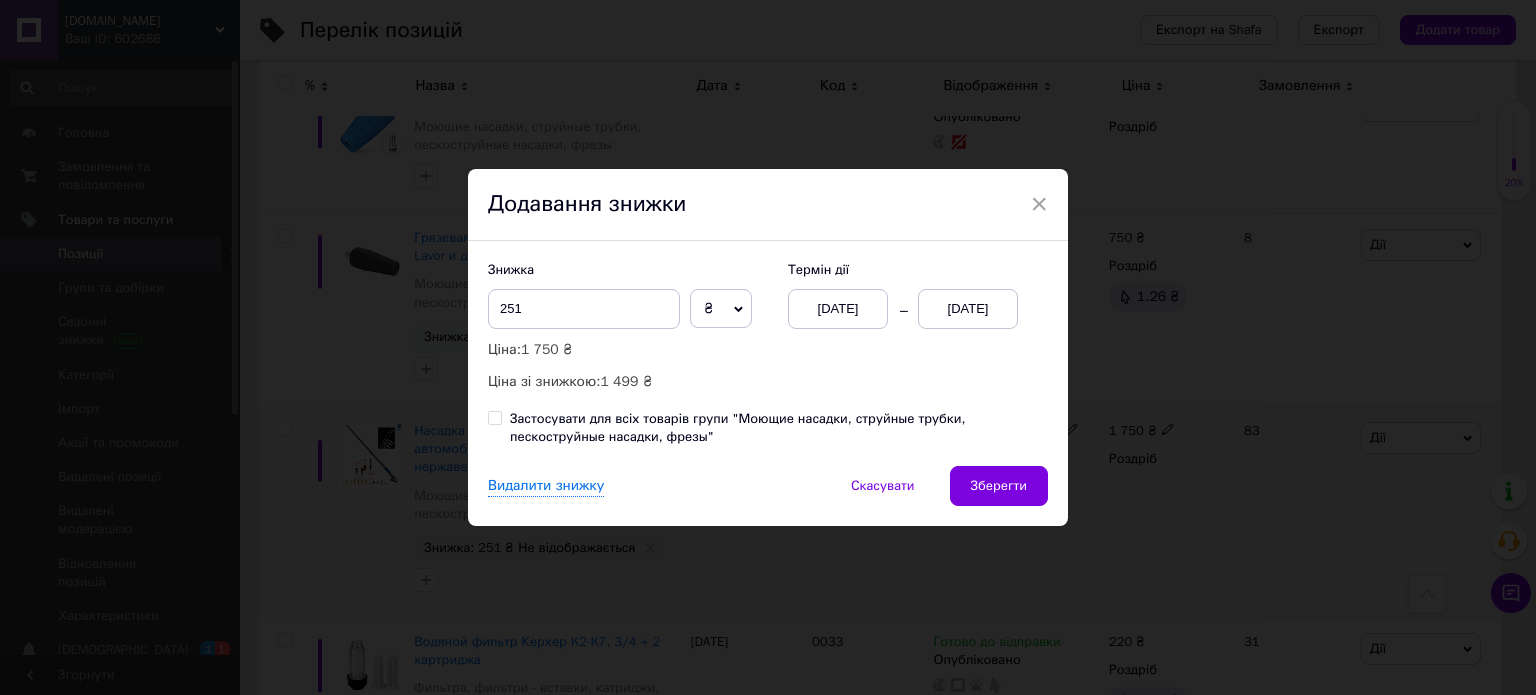click on "× Додавання знижки Знижка 251 ₴ % Ціна:  1 750   ₴ Ціна зі знижкою:  1 499   ₴ Термін дії [DATE] [DATE] Застосувати для всіх товарів групи "Моющие насадки, струйные трубки, пескоструйные насадки, фрезы" Видалити знижку   Скасувати   Зберегти" at bounding box center (768, 347) 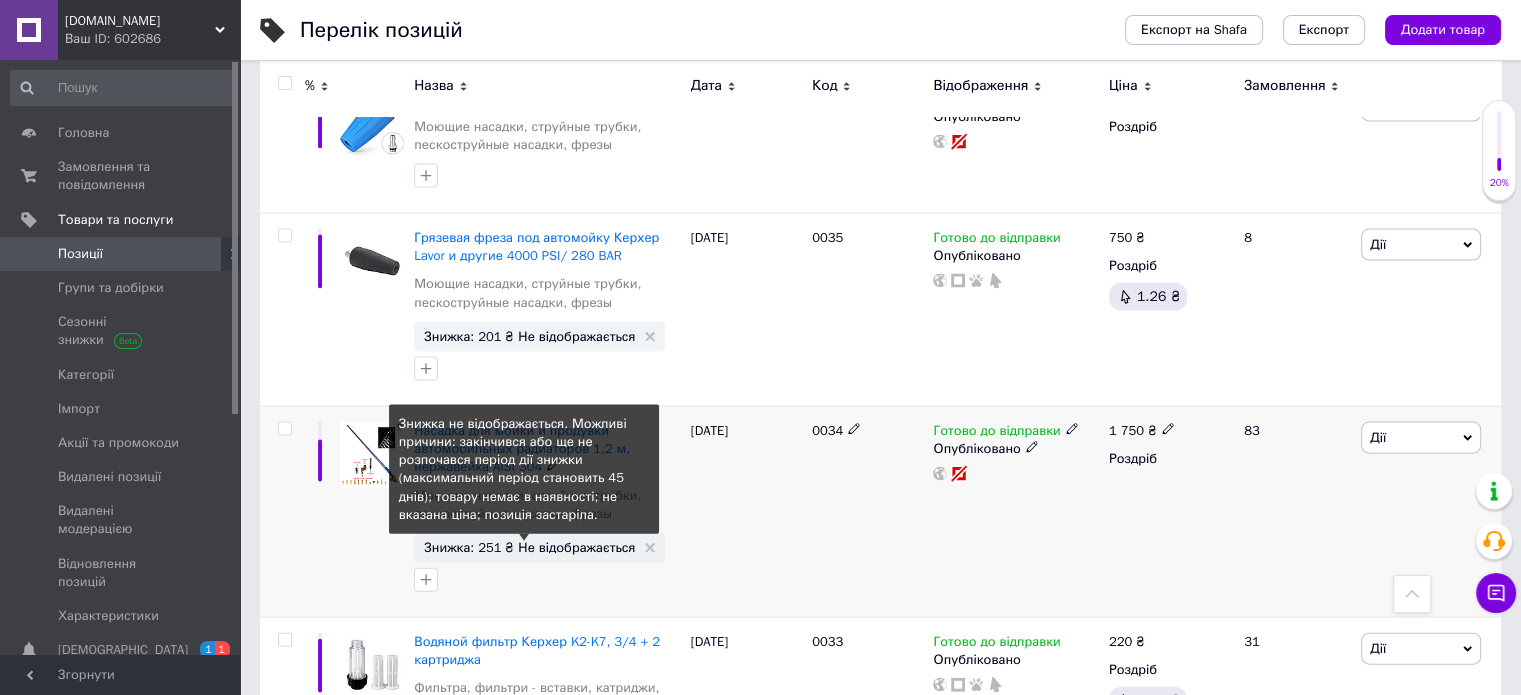 click on "Знижка: 251 ₴ Не відображається" at bounding box center [529, 547] 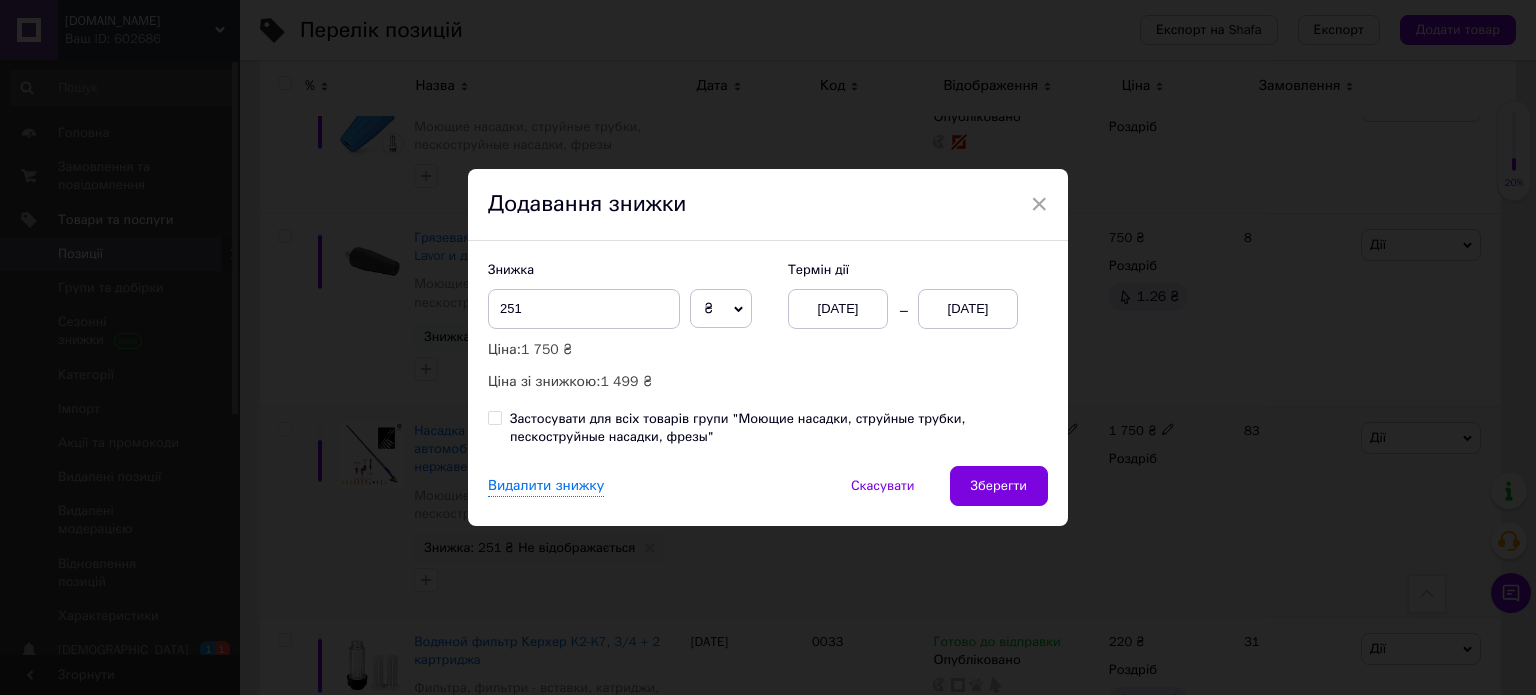 click on "[DATE]" at bounding box center (968, 309) 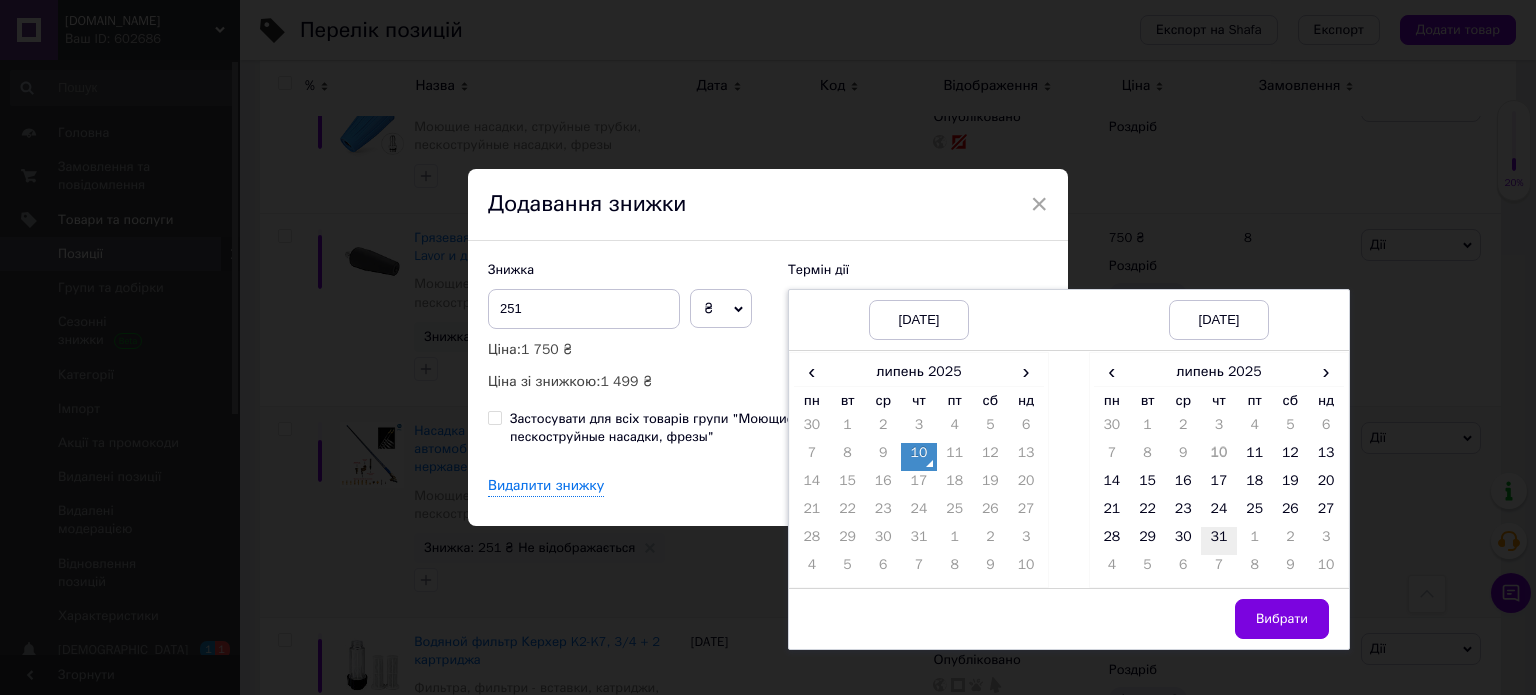 click on "31" at bounding box center [1219, 541] 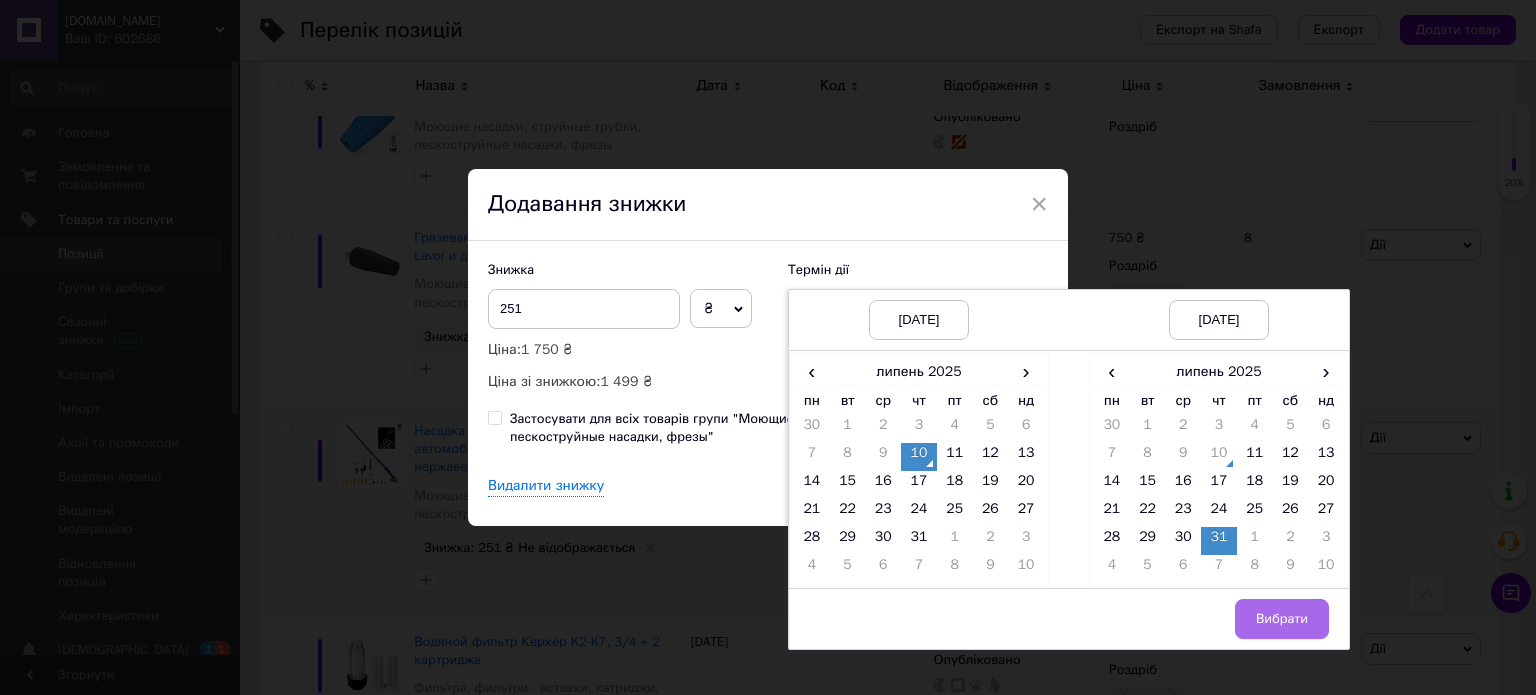 click on "Вибрати" at bounding box center [1282, 619] 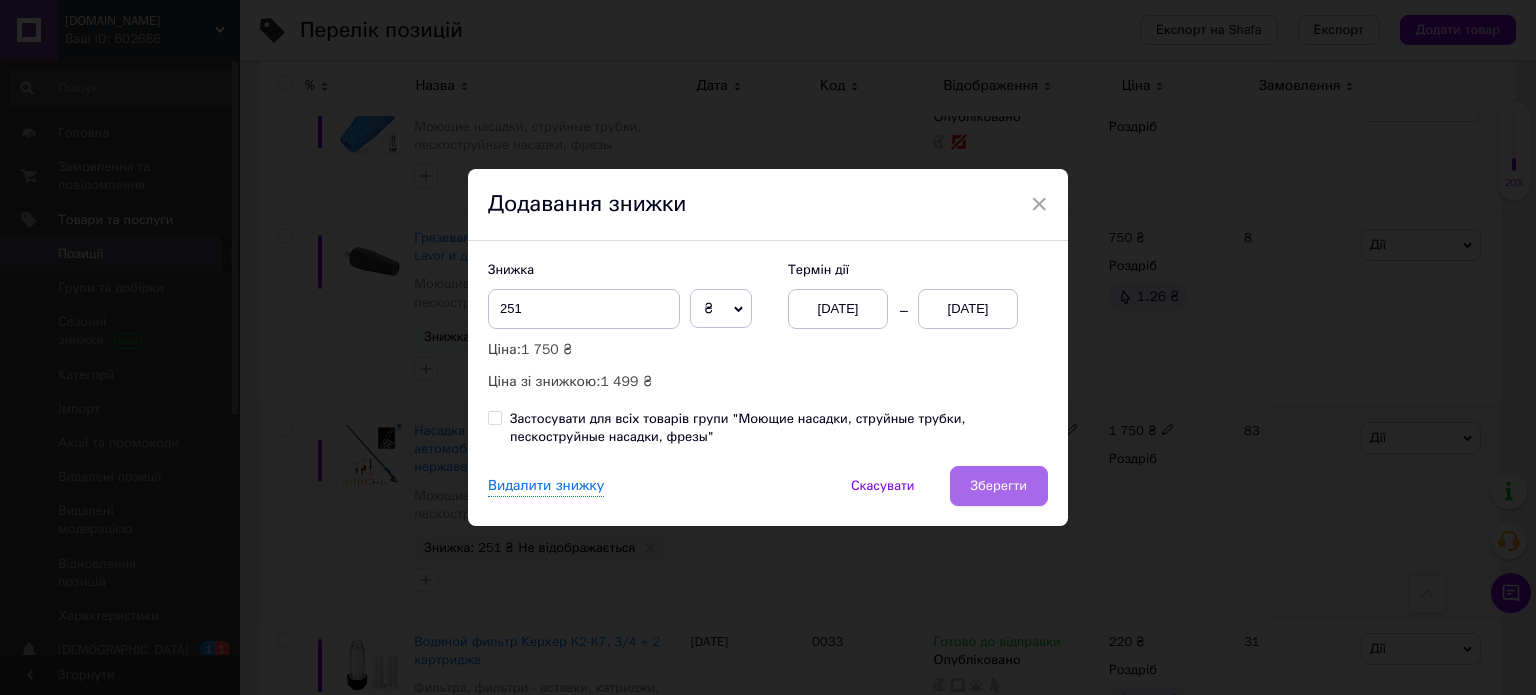 click on "Зберегти" at bounding box center [999, 486] 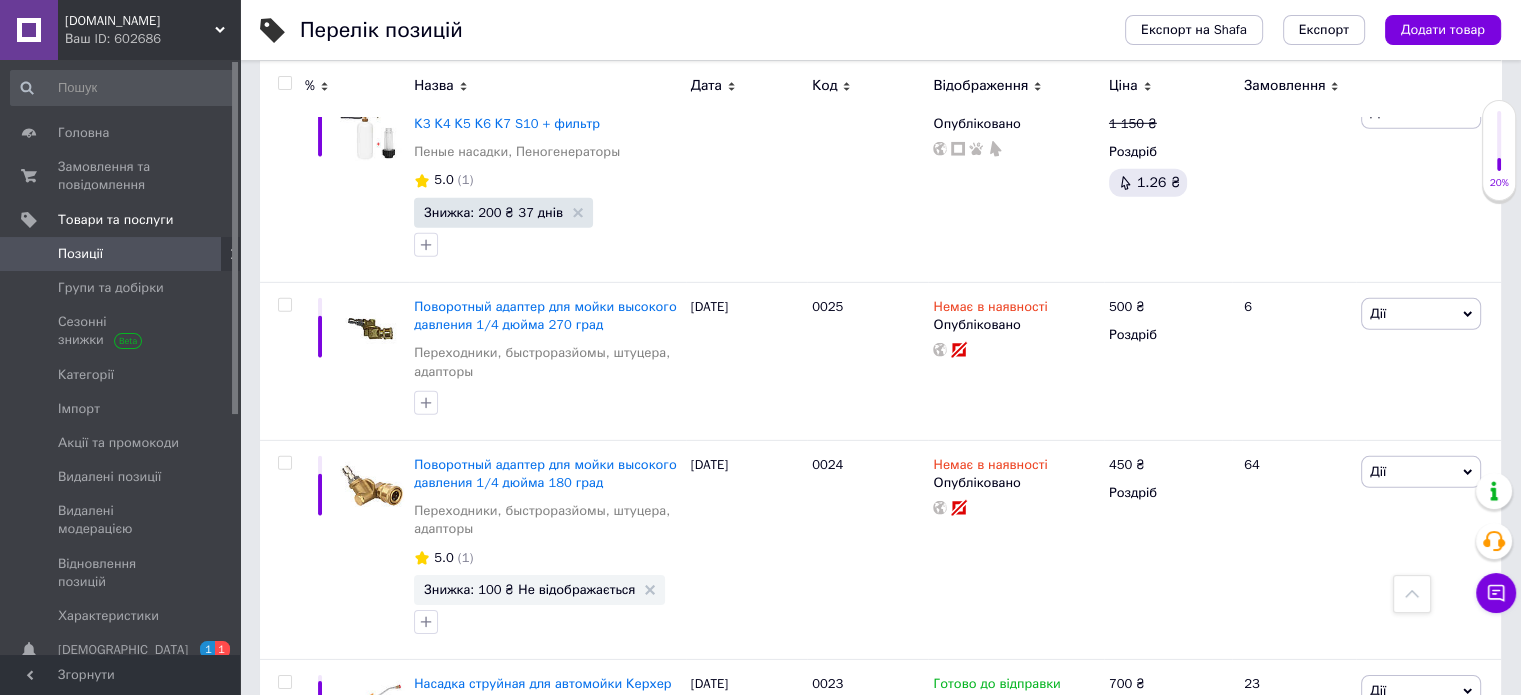 scroll, scrollTop: 13761, scrollLeft: 0, axis: vertical 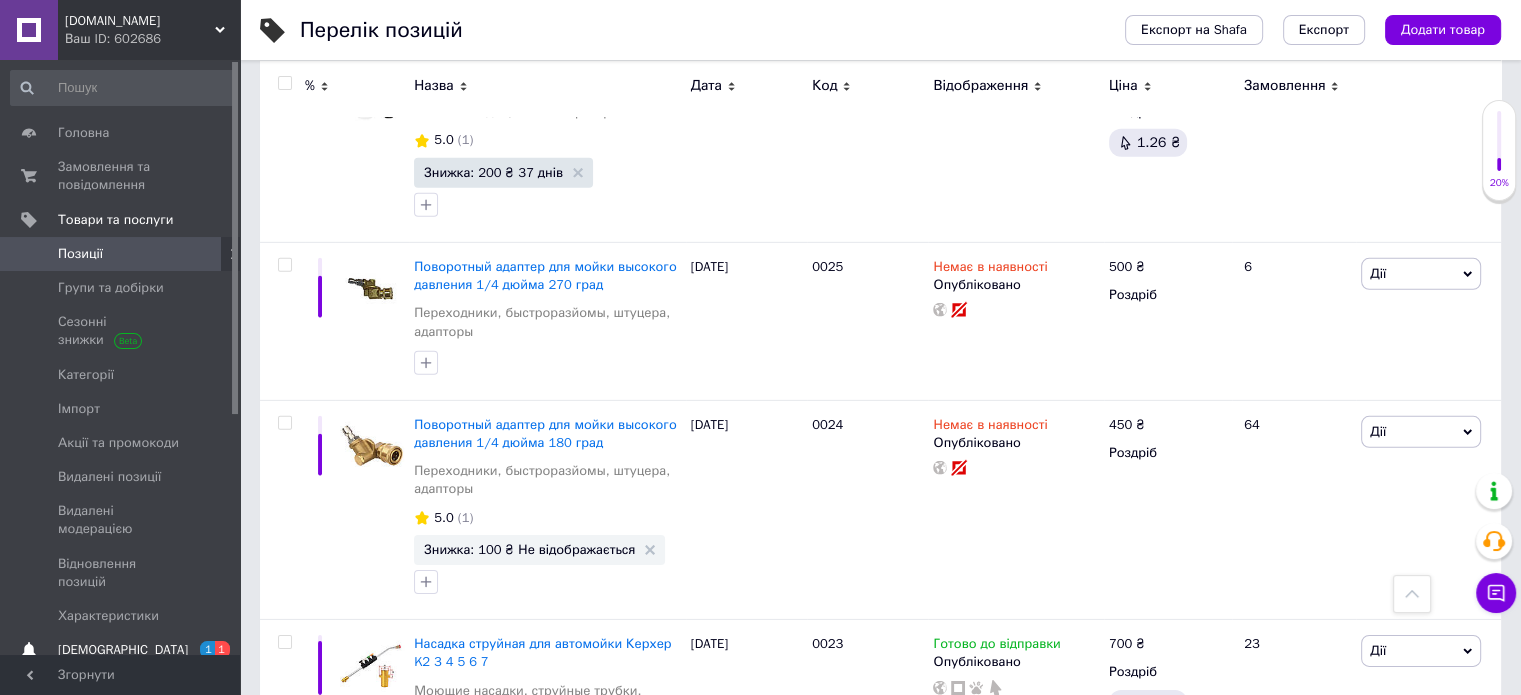 click on "[DEMOGRAPHIC_DATA]" at bounding box center [123, 650] 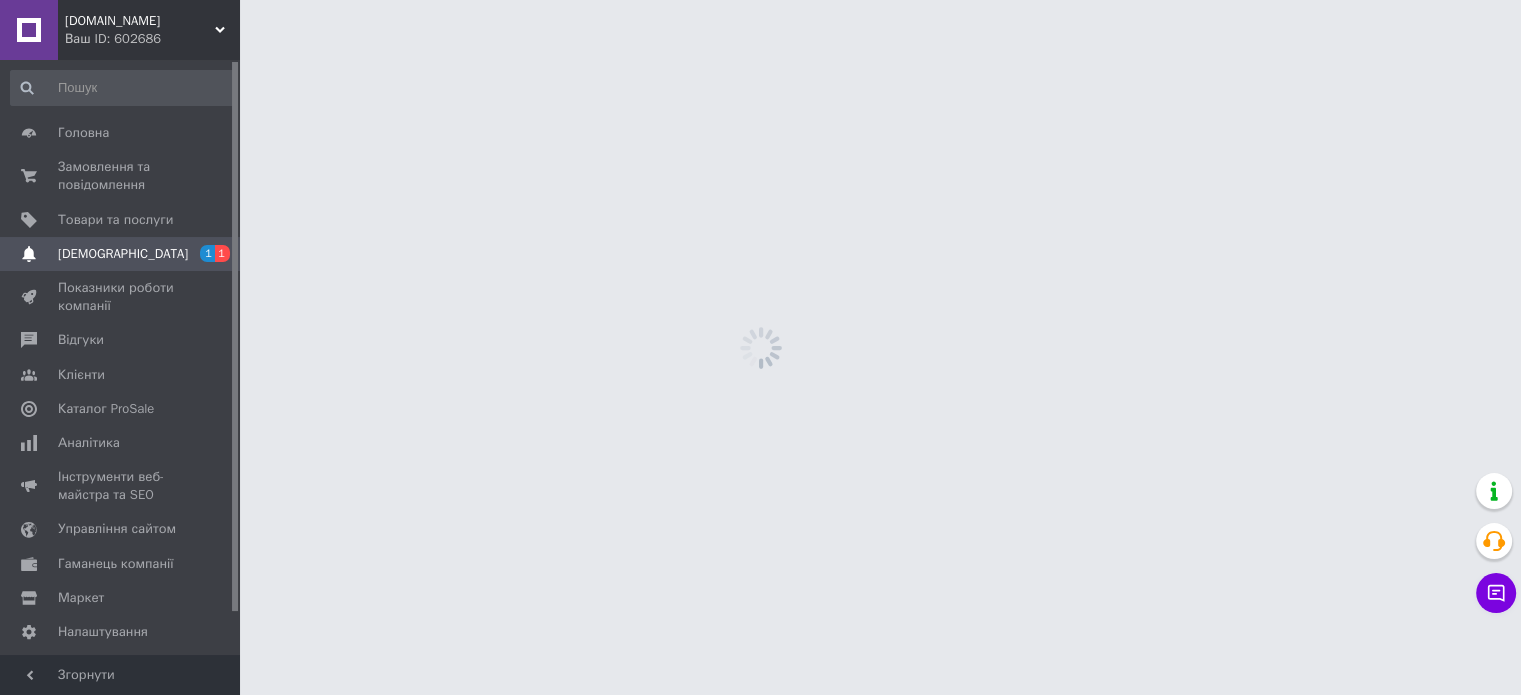 scroll, scrollTop: 0, scrollLeft: 0, axis: both 